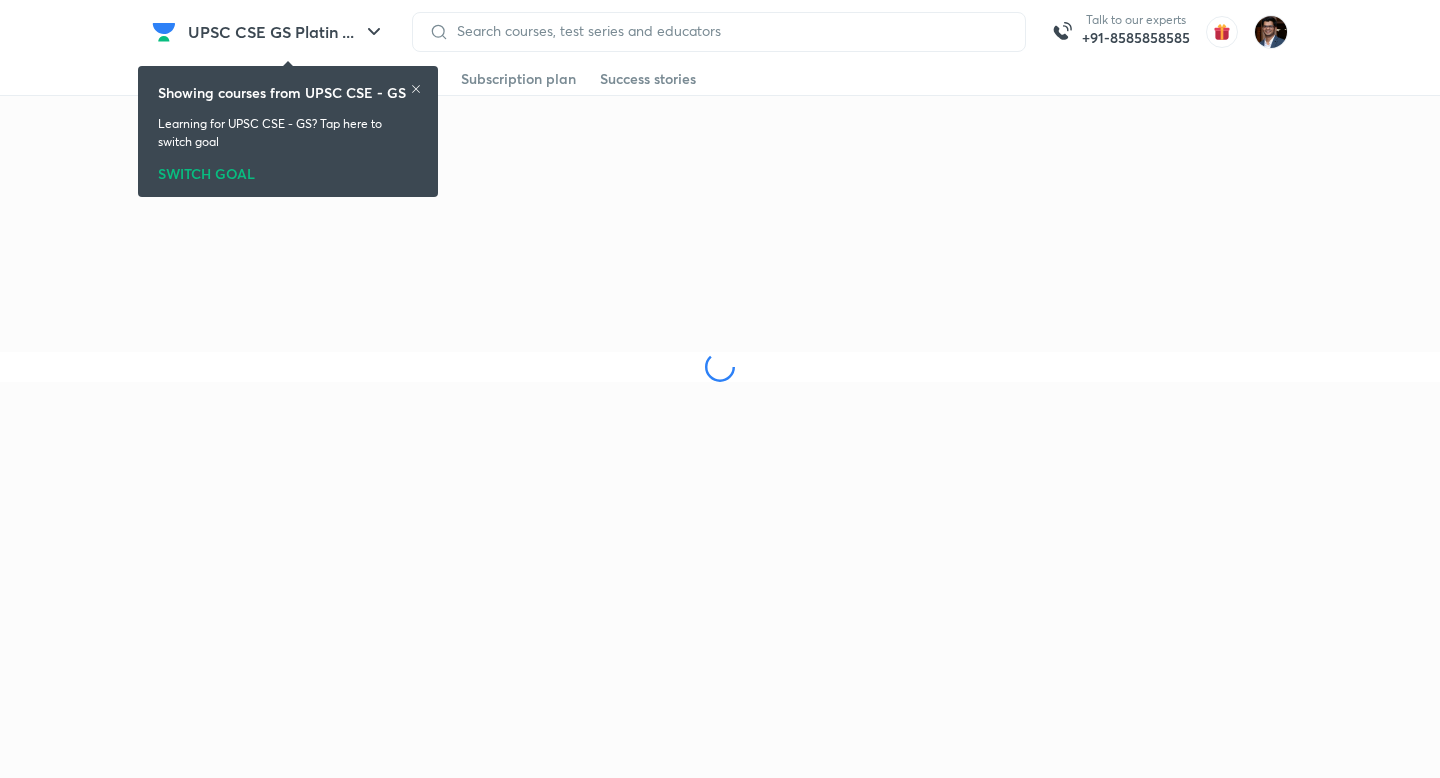scroll, scrollTop: 0, scrollLeft: 0, axis: both 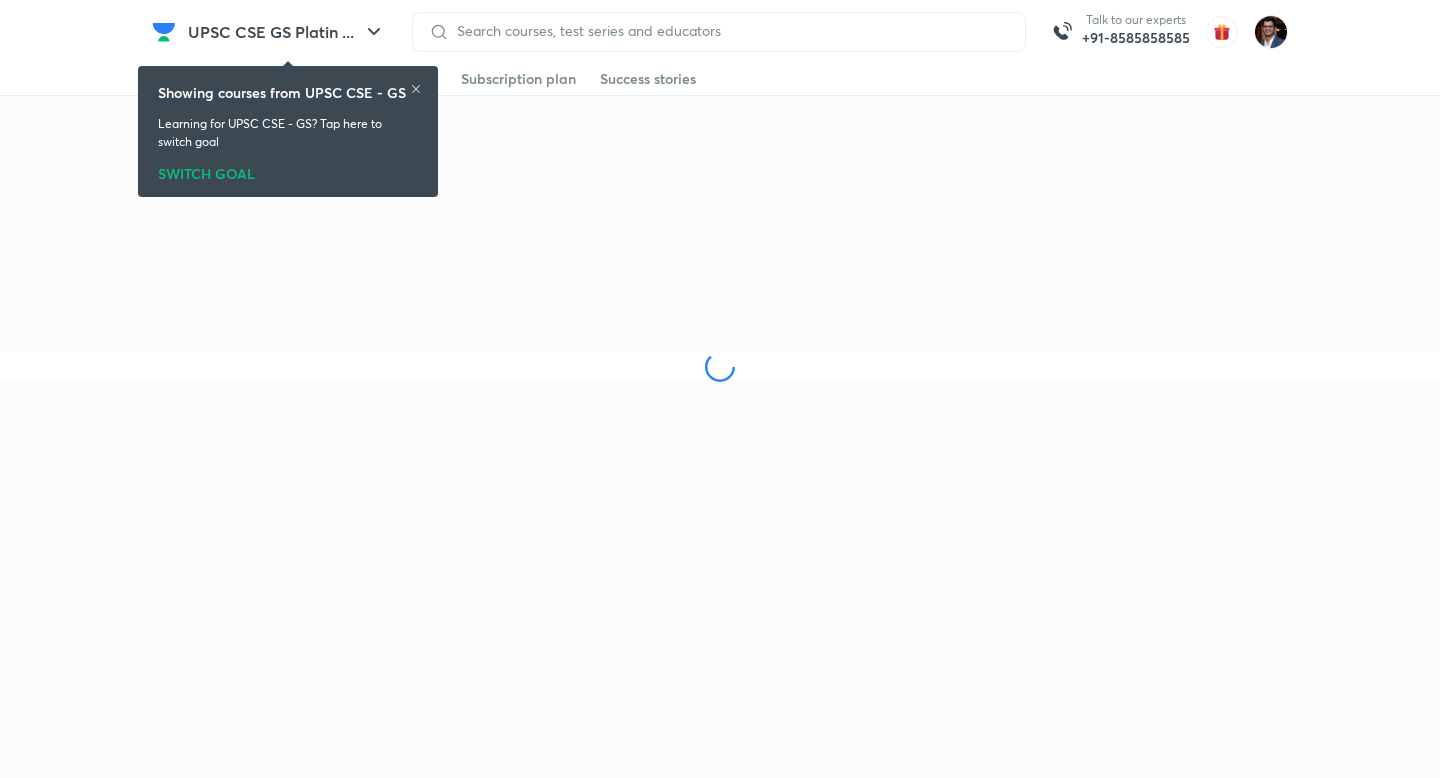 click on "SWITCH GOAL" at bounding box center [288, 170] 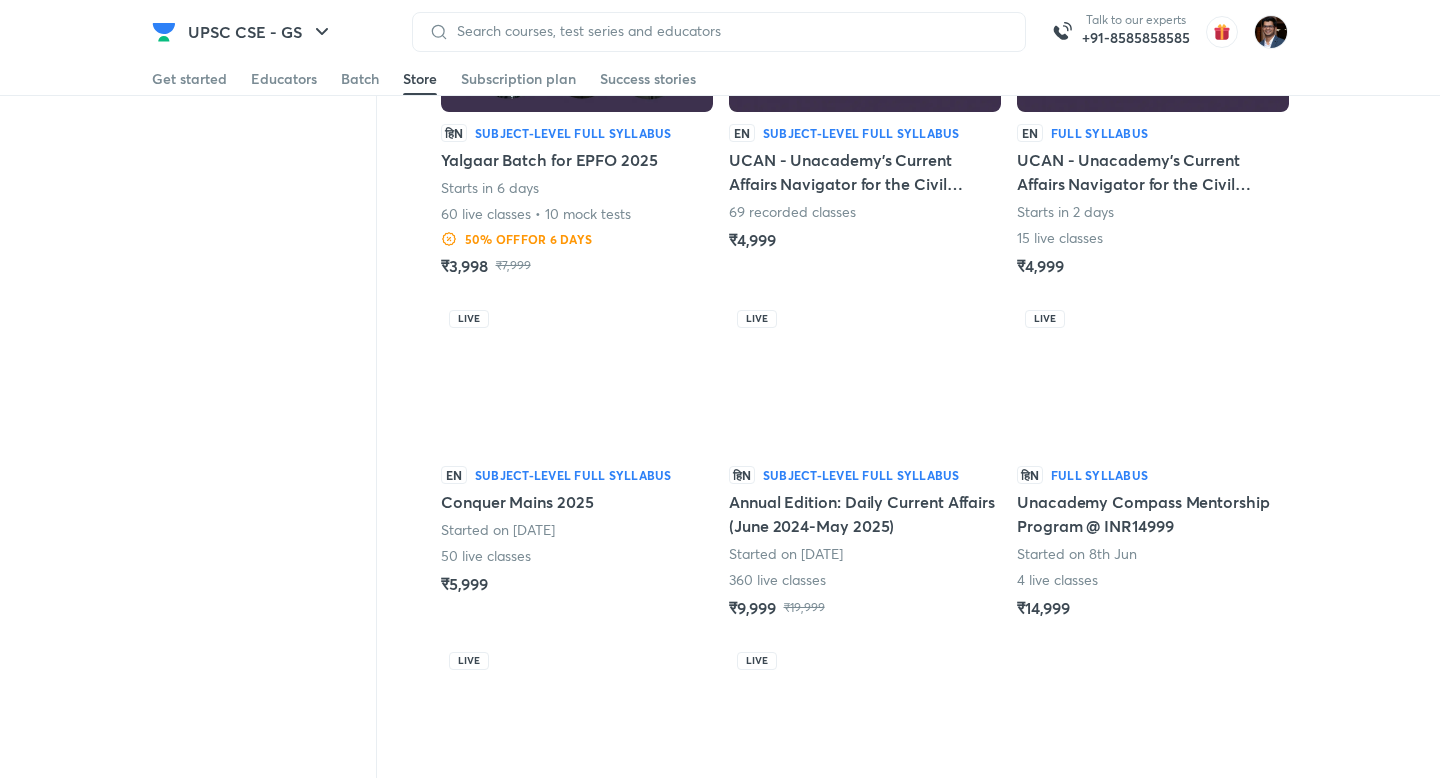 scroll, scrollTop: 944, scrollLeft: 0, axis: vertical 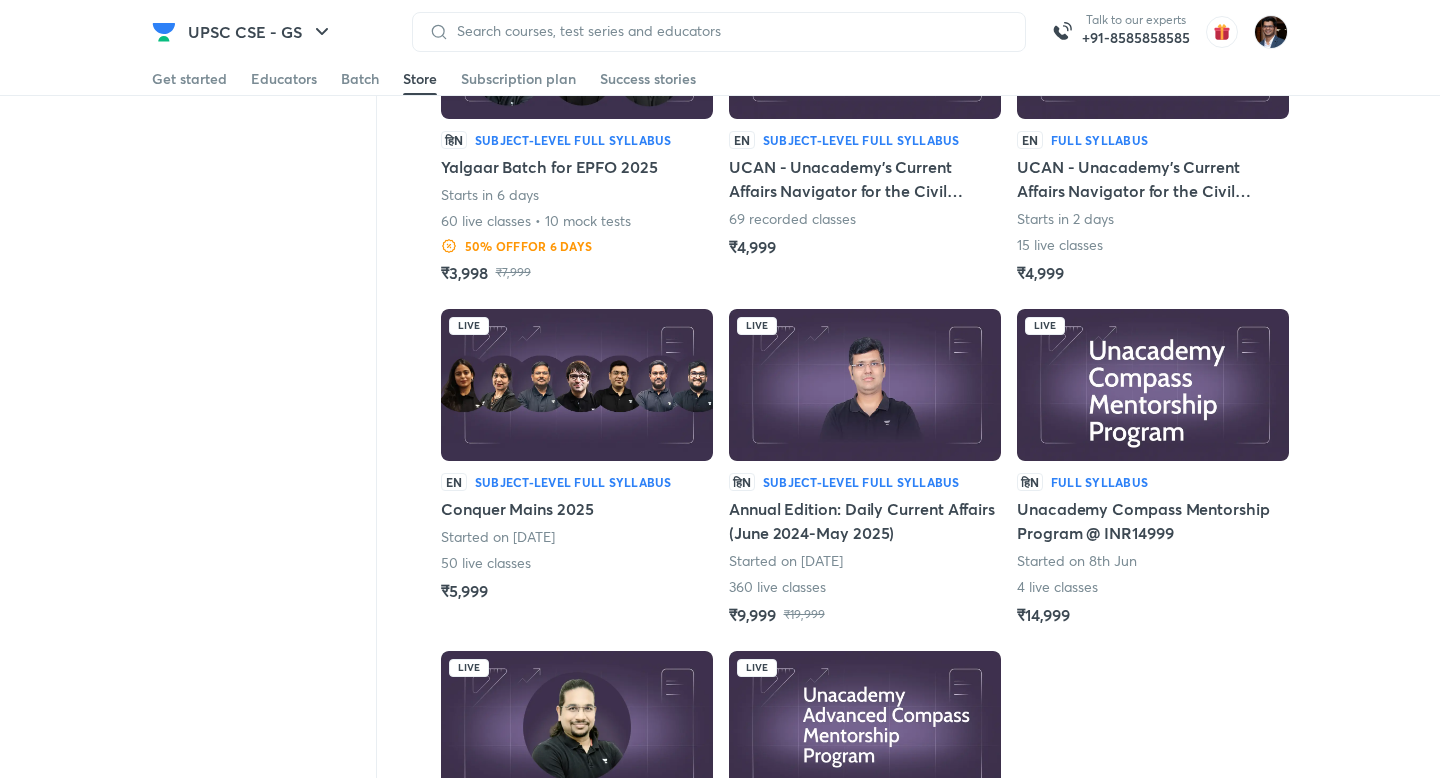 click on "Live EN Subject-level full syllabus Conquer Mains 2025 Started on 31st May 50 live classes
₹5,999" at bounding box center (577, 456) 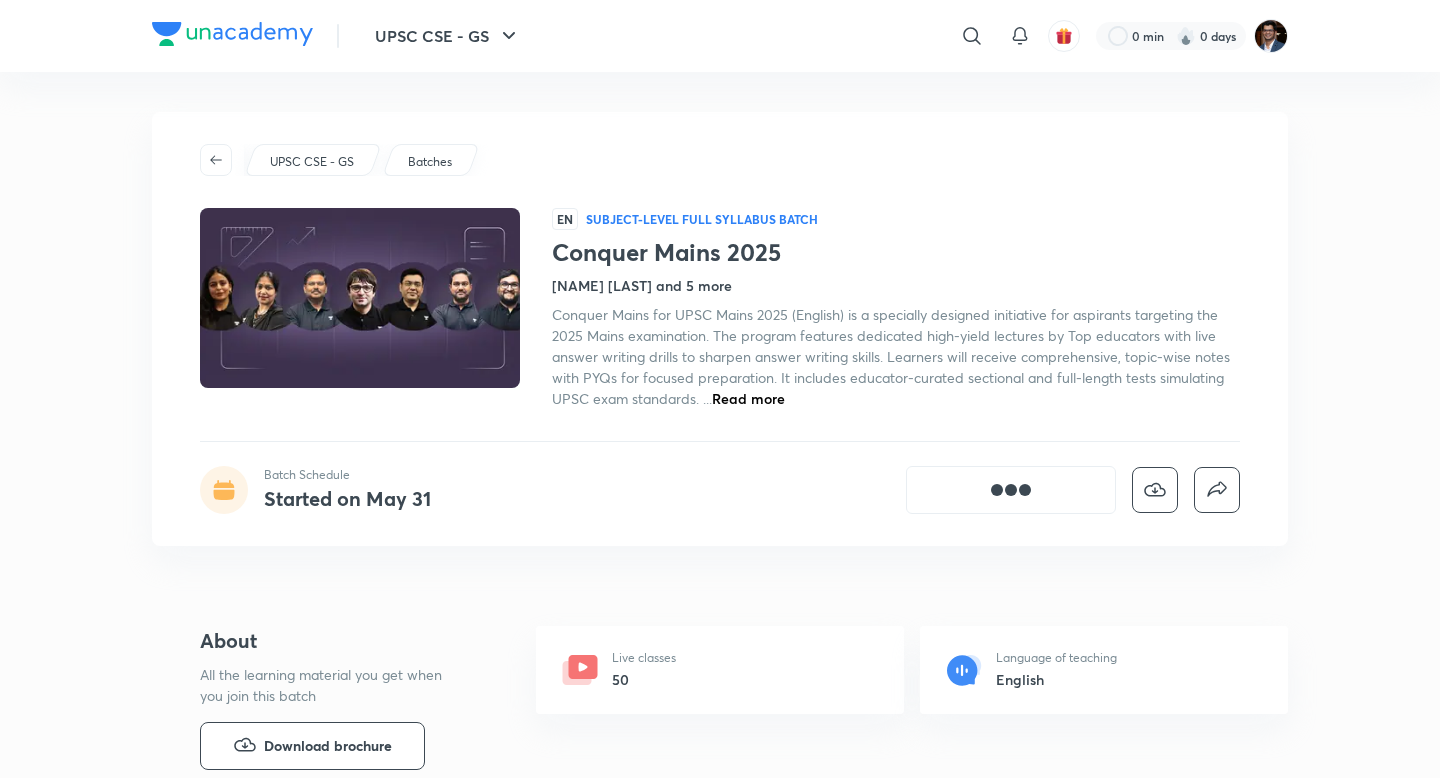 scroll, scrollTop: 0, scrollLeft: 0, axis: both 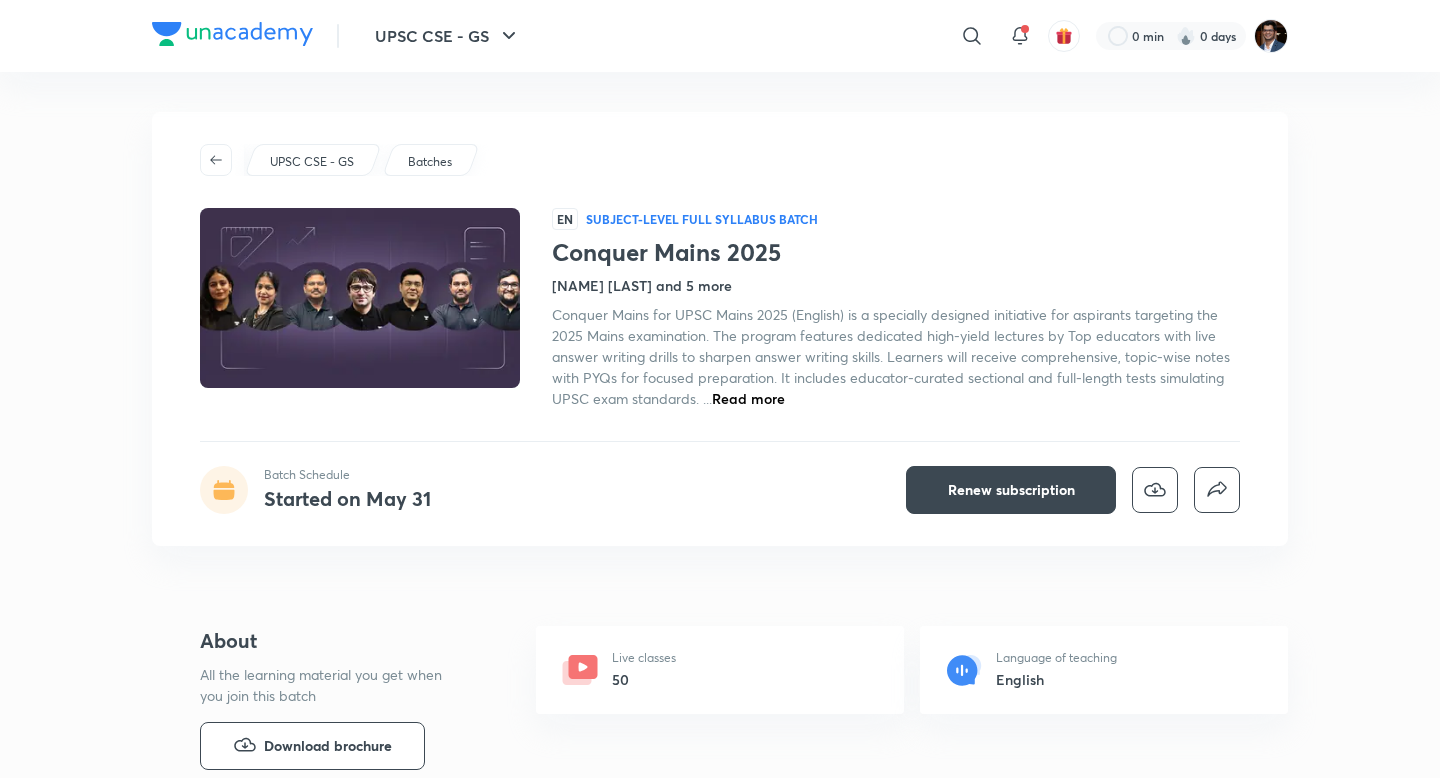 click on "UPSC CSE - GS Batches EN Subject-level full syllabus Batch Conquer Mains 2025  Himabindu , Chethan N and 5 more Conquer Mains for UPSC Mains 2025 (English) is a specially designed initiative for aspirants targeting the 2025 Mains examination. The program features dedicated high-yield lectures by Top educators with live answer writing drills to sharpen answer writing skills. Learners will receive comprehensive, topic-wise notes with PYQs for focused preparation. It includes educator-curated sectional and full-length tests simulating UPSC exam standards. ...  Read more Batch Schedule Started on May 31 Renew subscription" at bounding box center [720, 329] 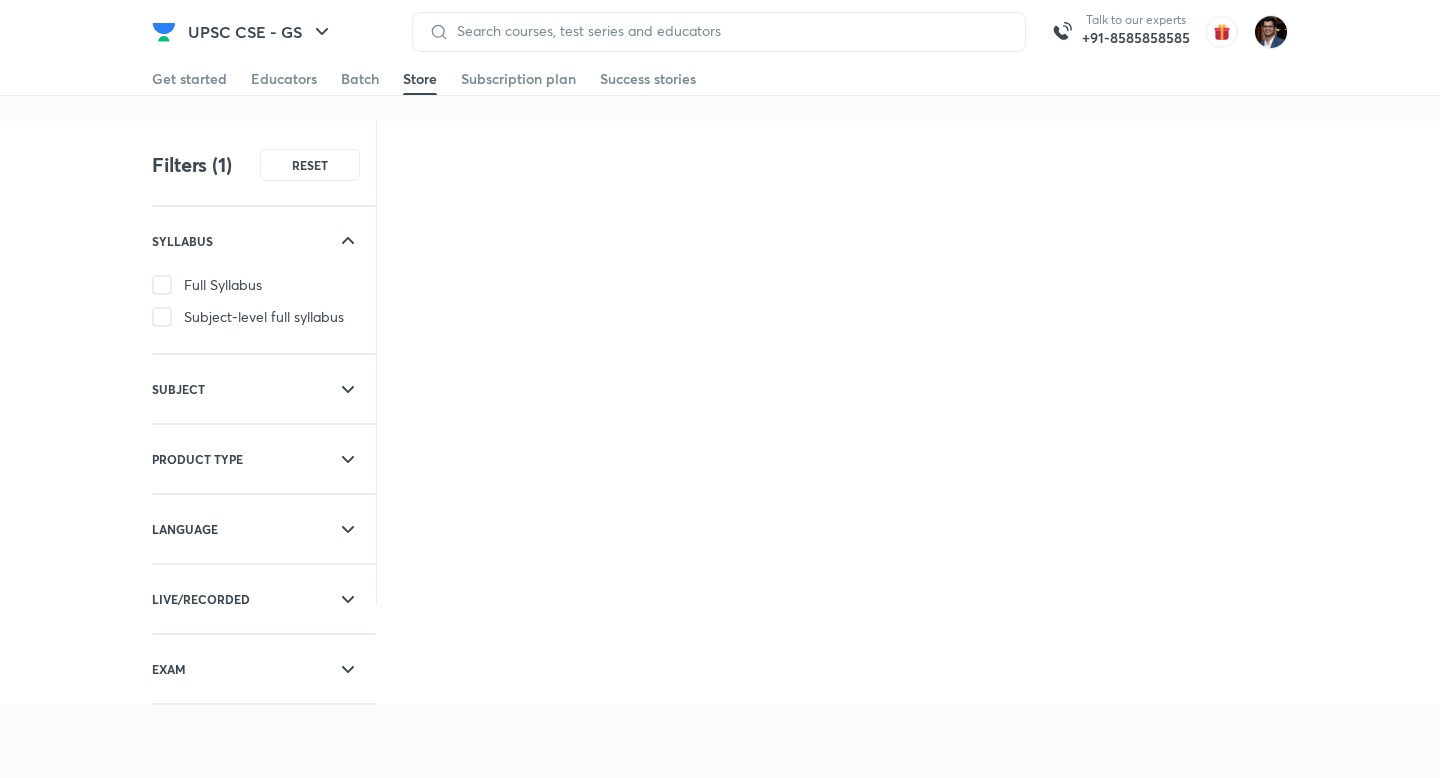 scroll, scrollTop: 0, scrollLeft: 0, axis: both 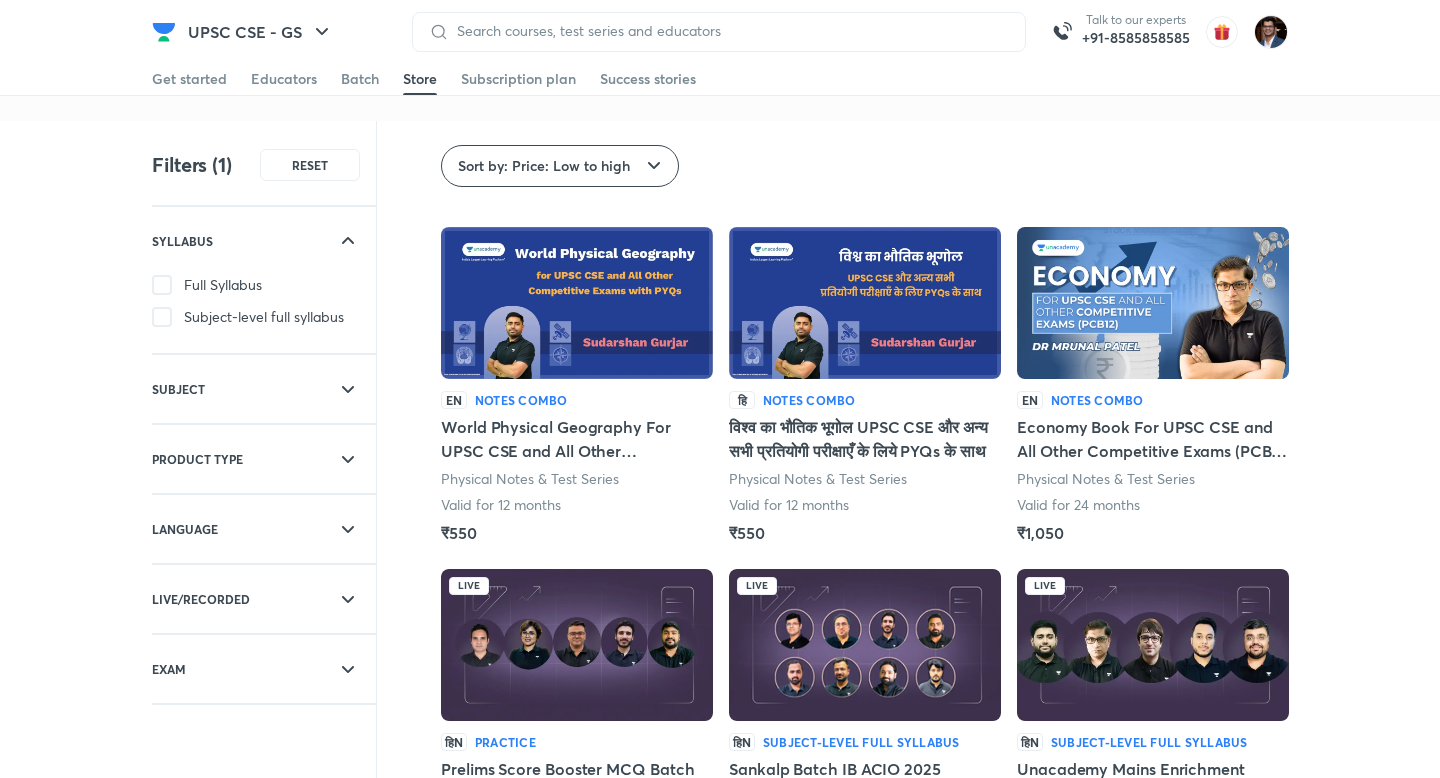 click on "Sort by: Price: Low to high" at bounding box center (560, 166) 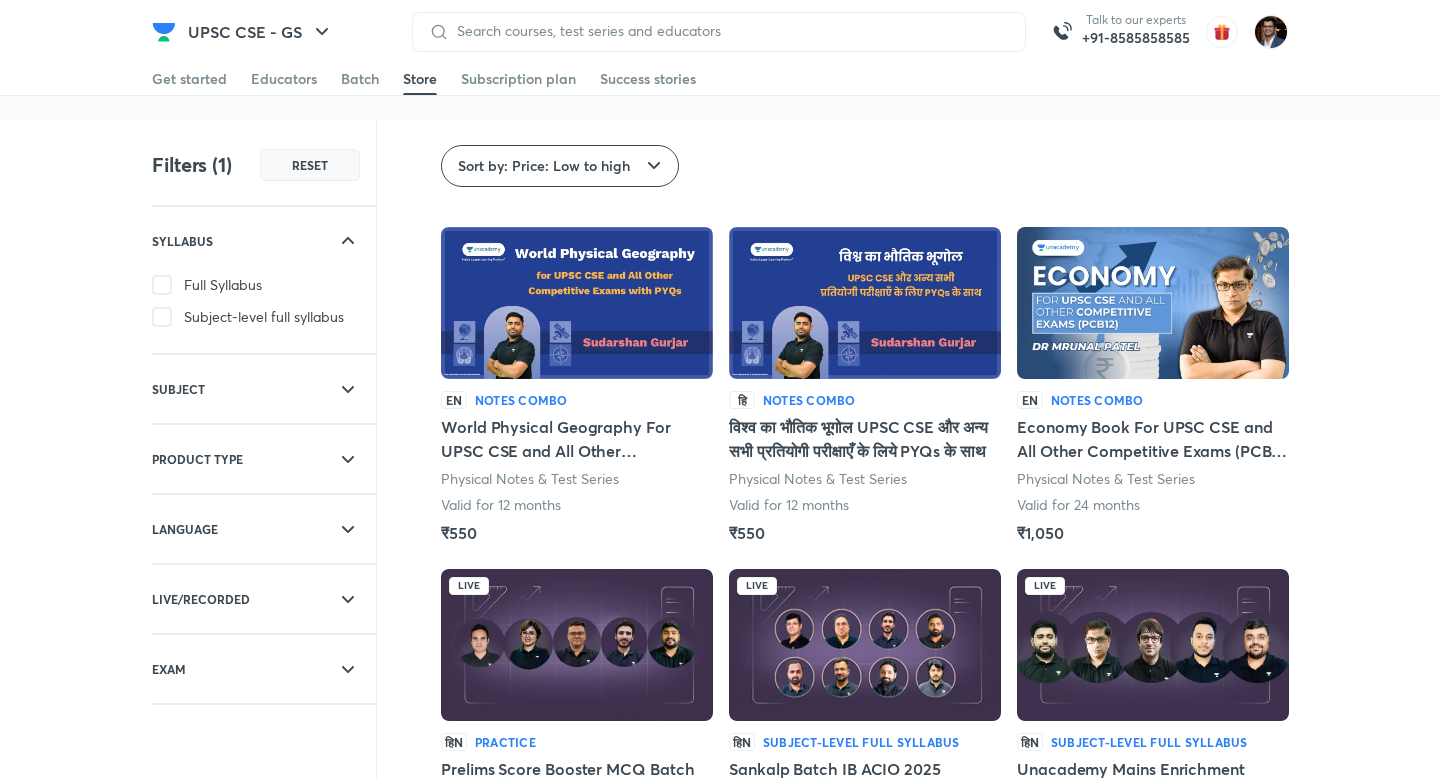 click on "RESET" at bounding box center [310, 165] 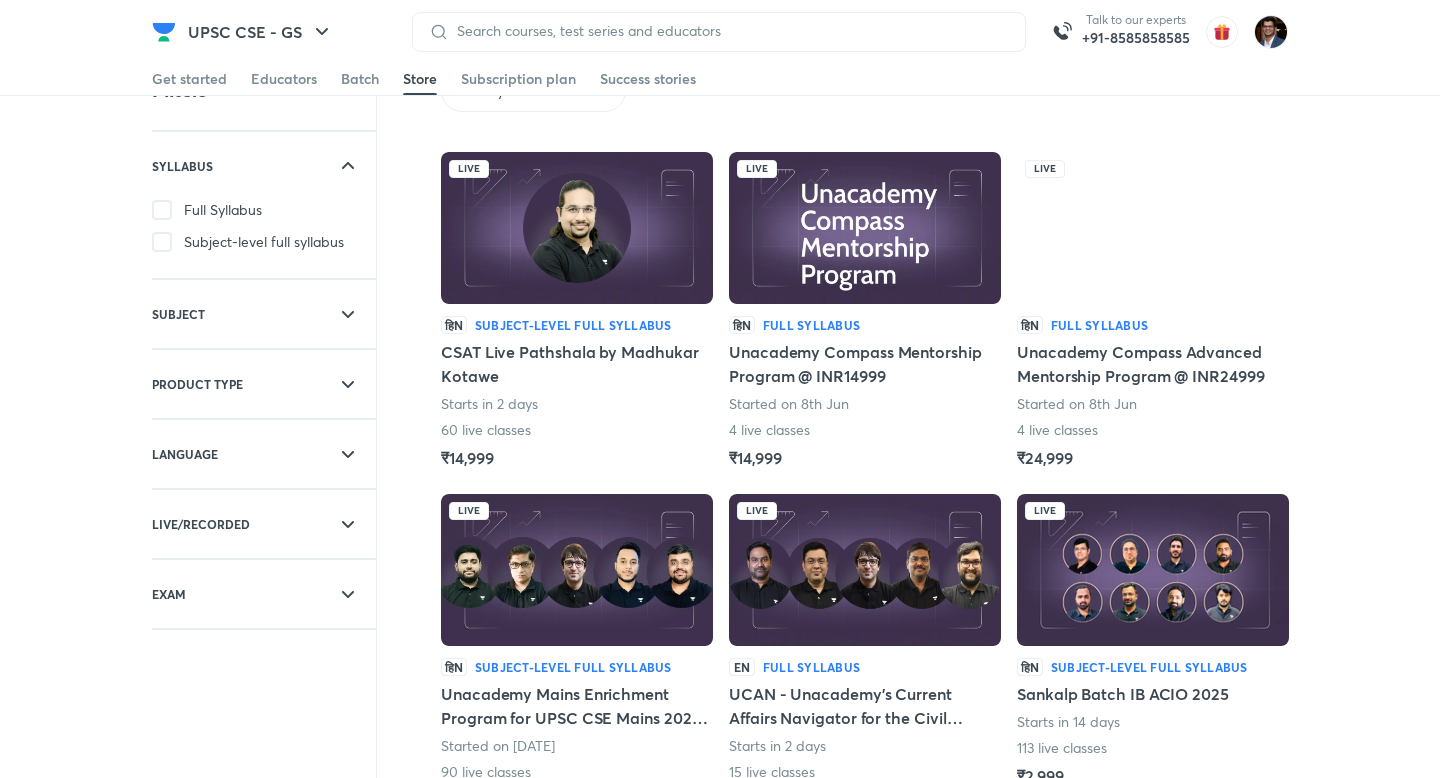 scroll, scrollTop: 63, scrollLeft: 0, axis: vertical 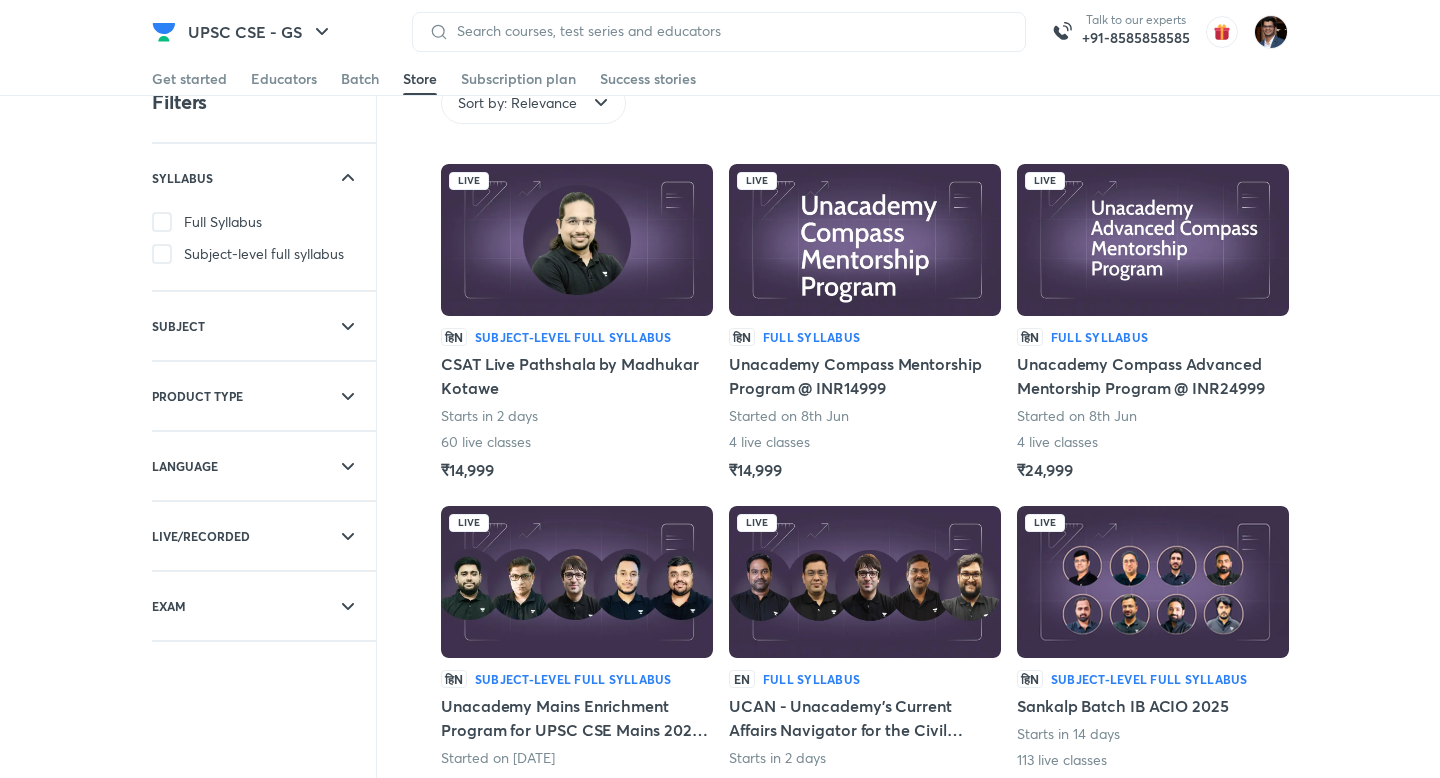 click at bounding box center [577, 240] 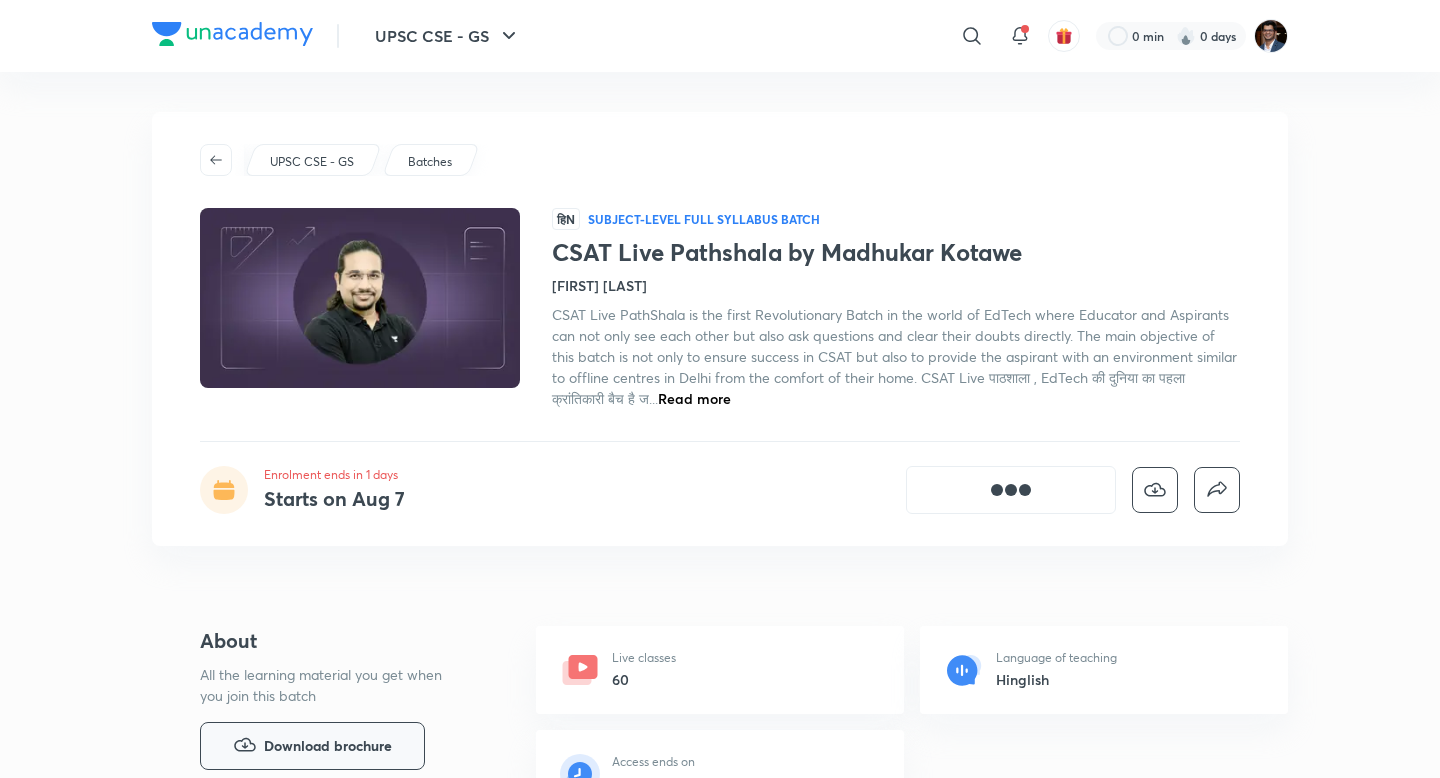 scroll, scrollTop: 233, scrollLeft: 0, axis: vertical 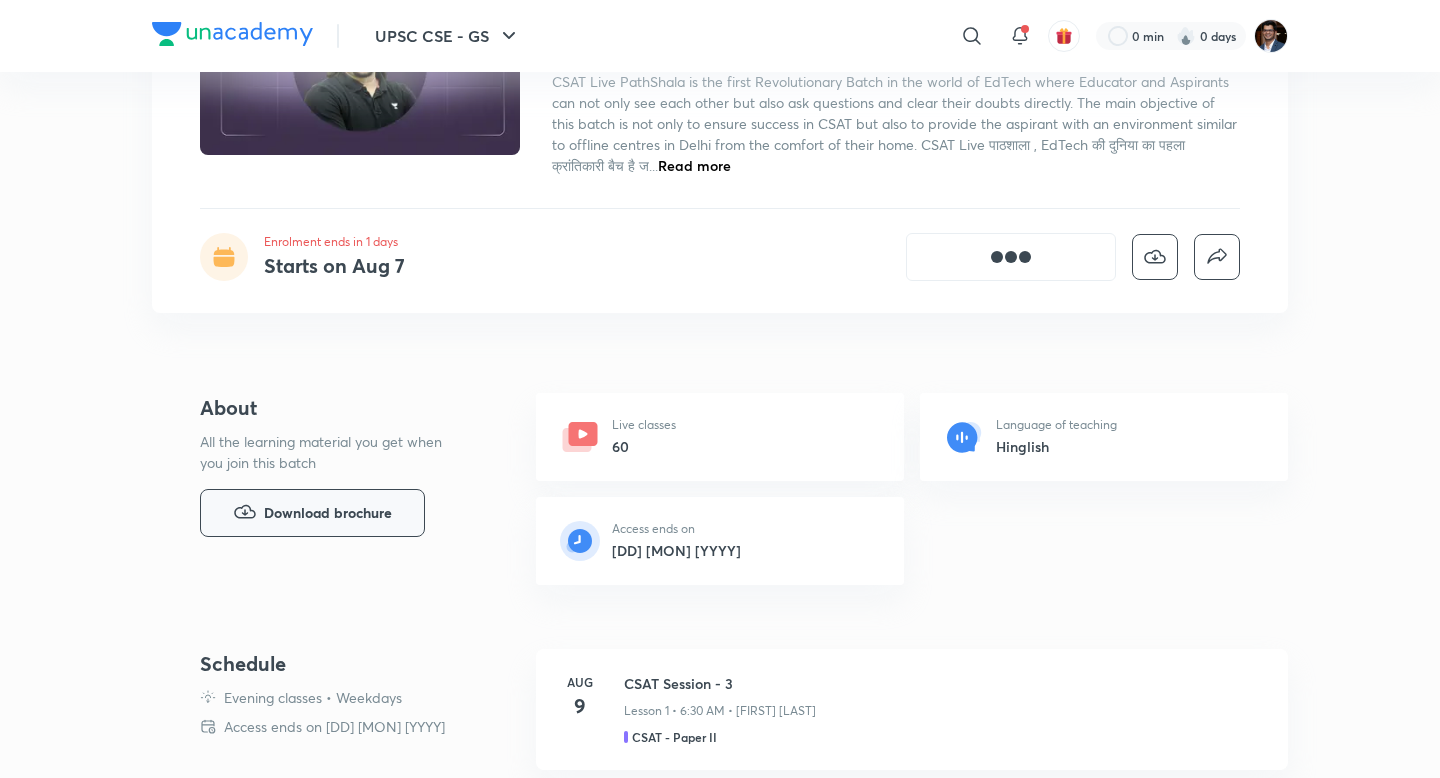 click on "Download brochure" at bounding box center (312, 513) 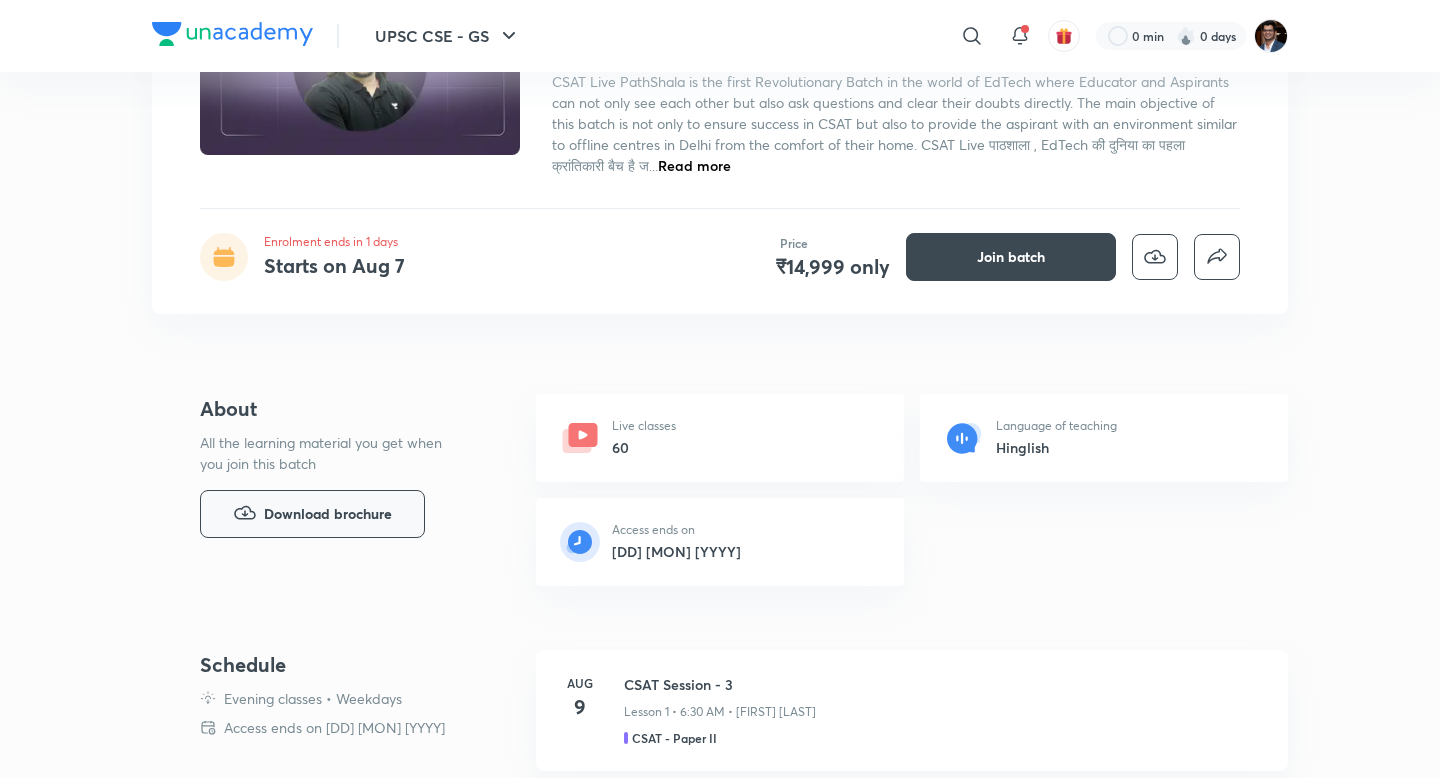 scroll, scrollTop: 0, scrollLeft: 0, axis: both 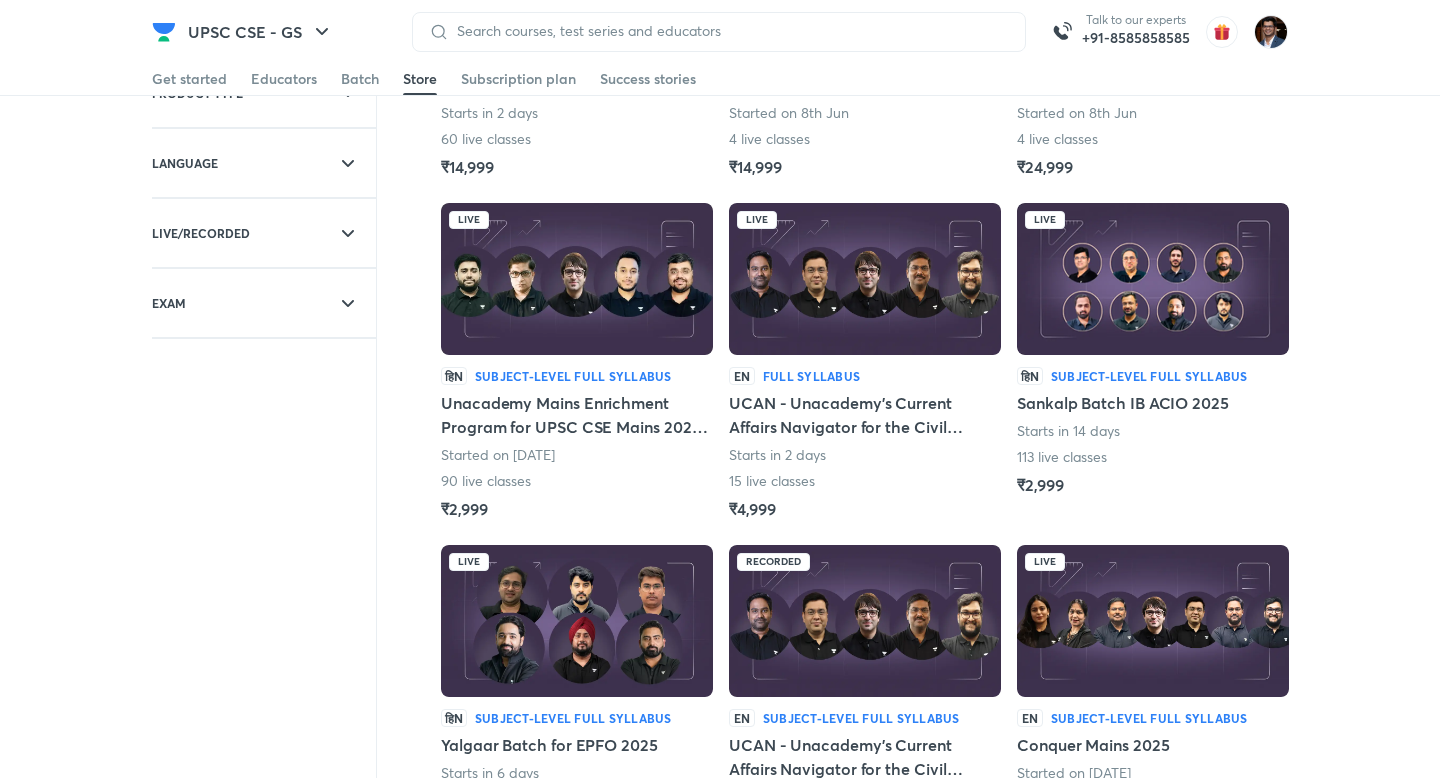 click at bounding box center (1153, 279) 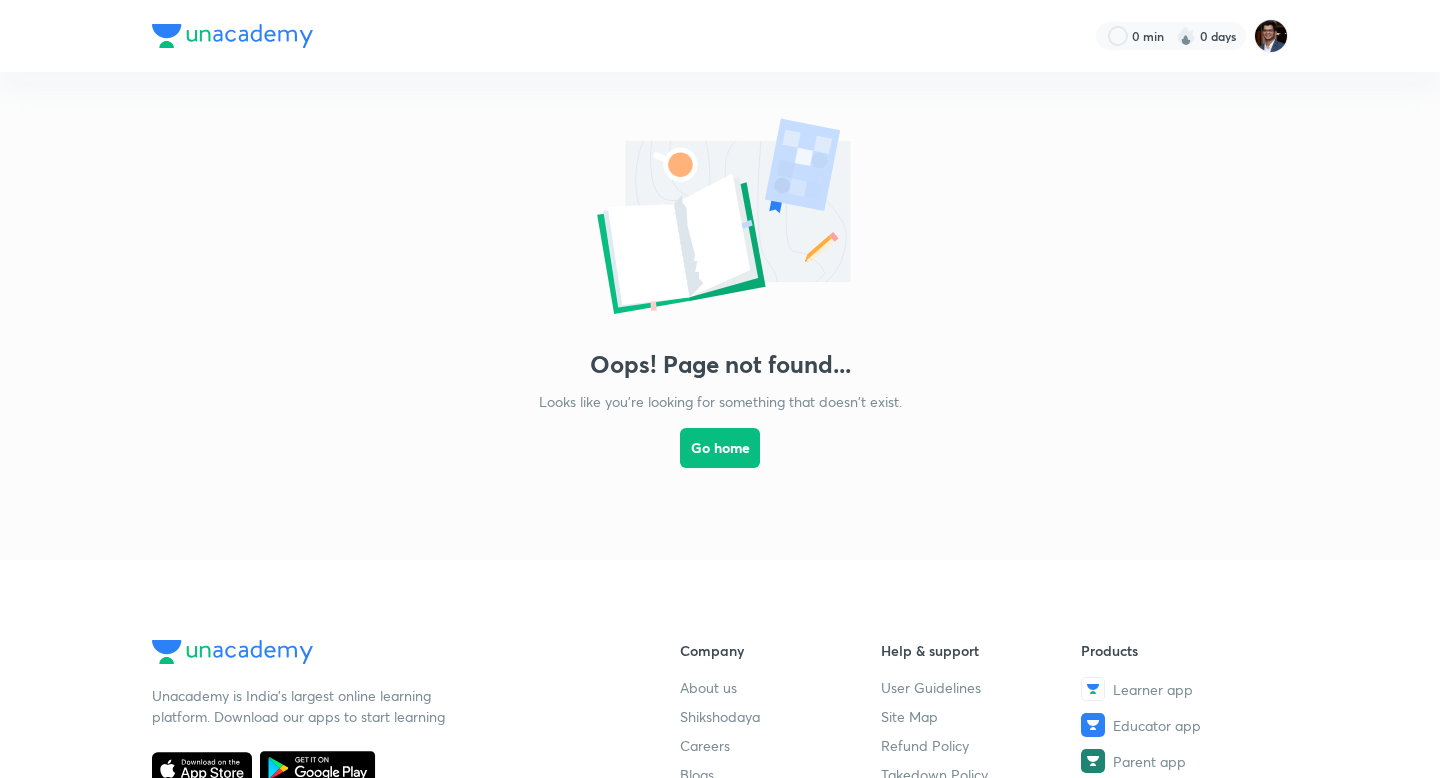 scroll, scrollTop: 0, scrollLeft: 0, axis: both 